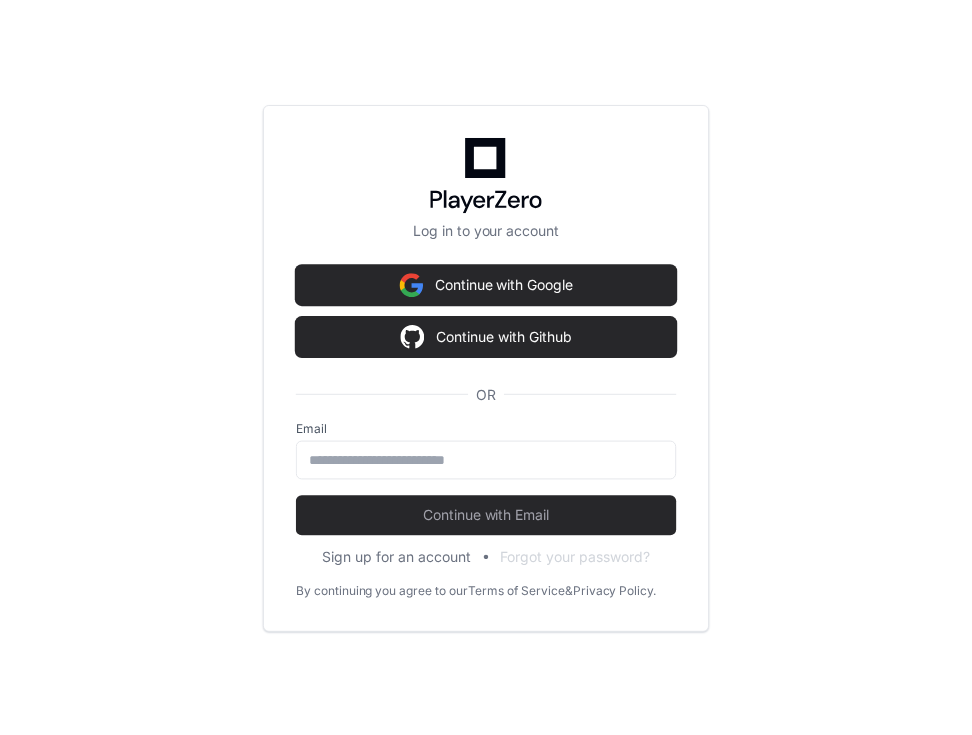 scroll, scrollTop: 0, scrollLeft: 0, axis: both 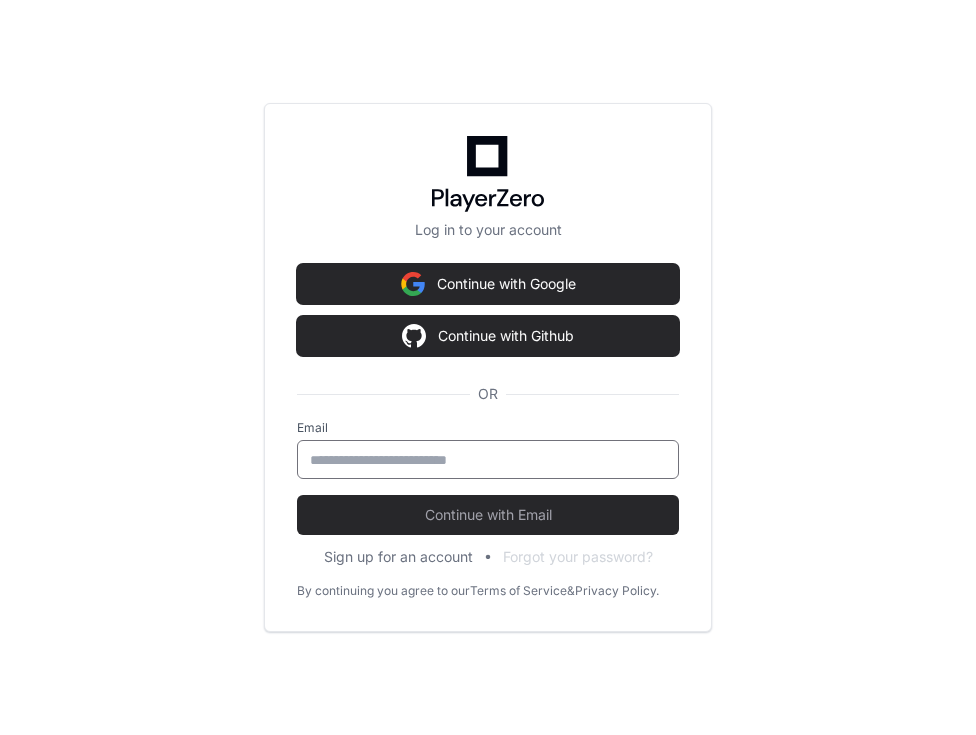 click at bounding box center [488, 460] 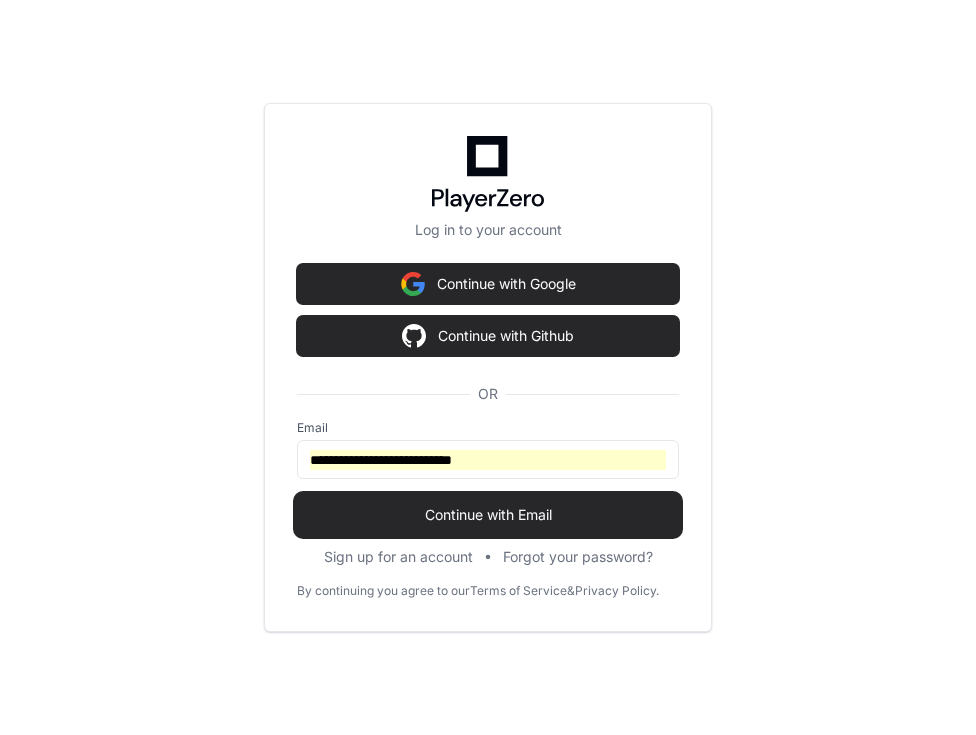click on "Continue with Email" at bounding box center (488, 515) 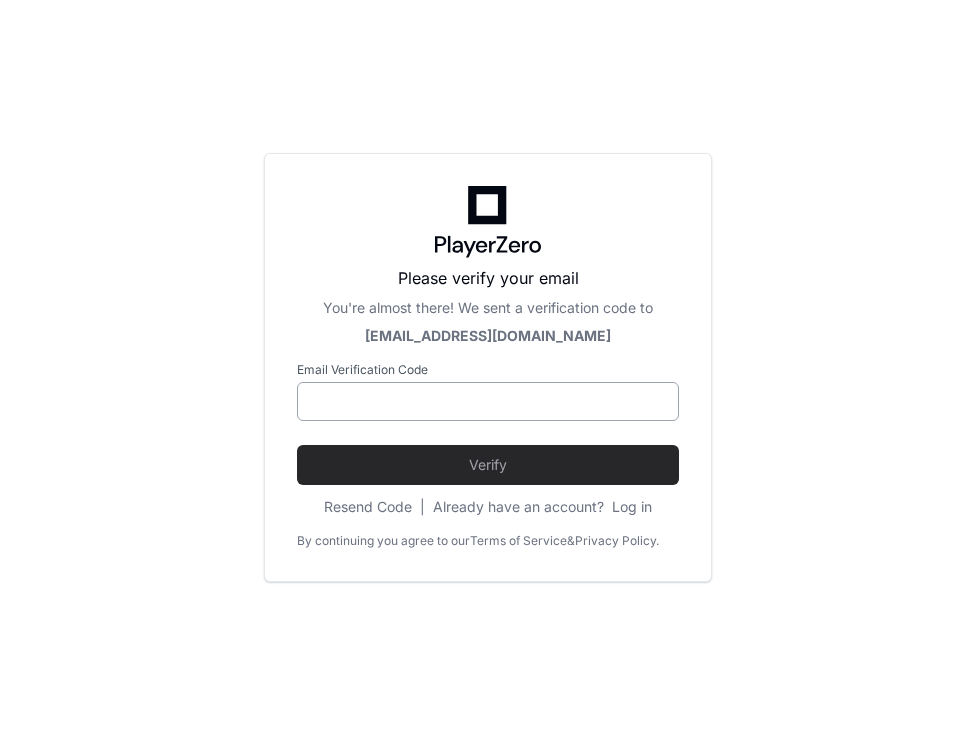 click at bounding box center [488, 402] 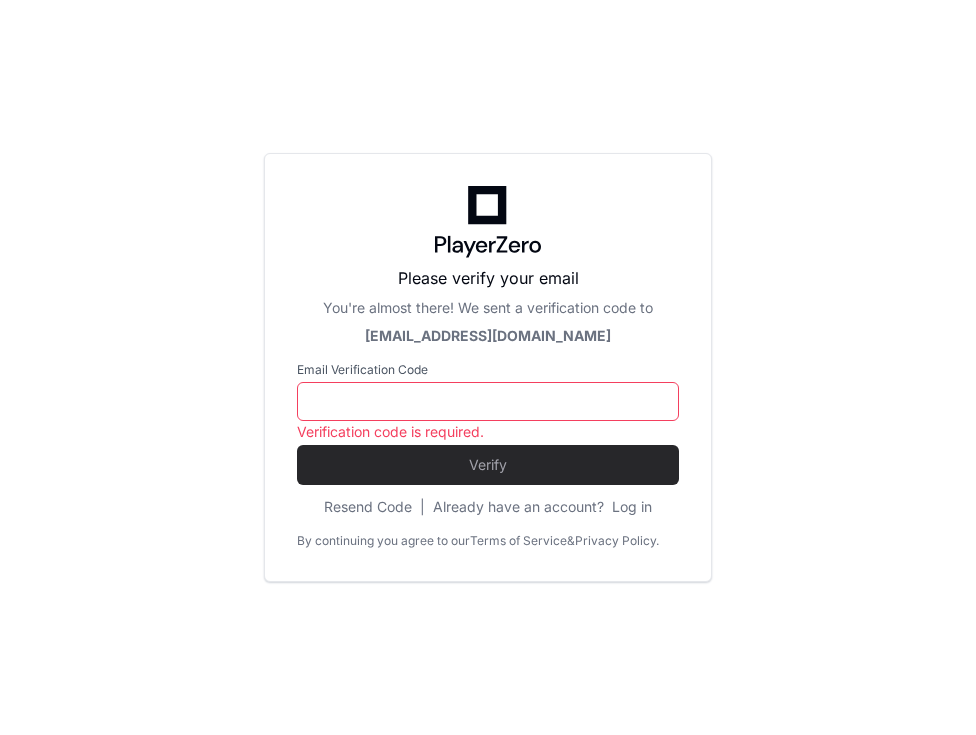 paste on "******" 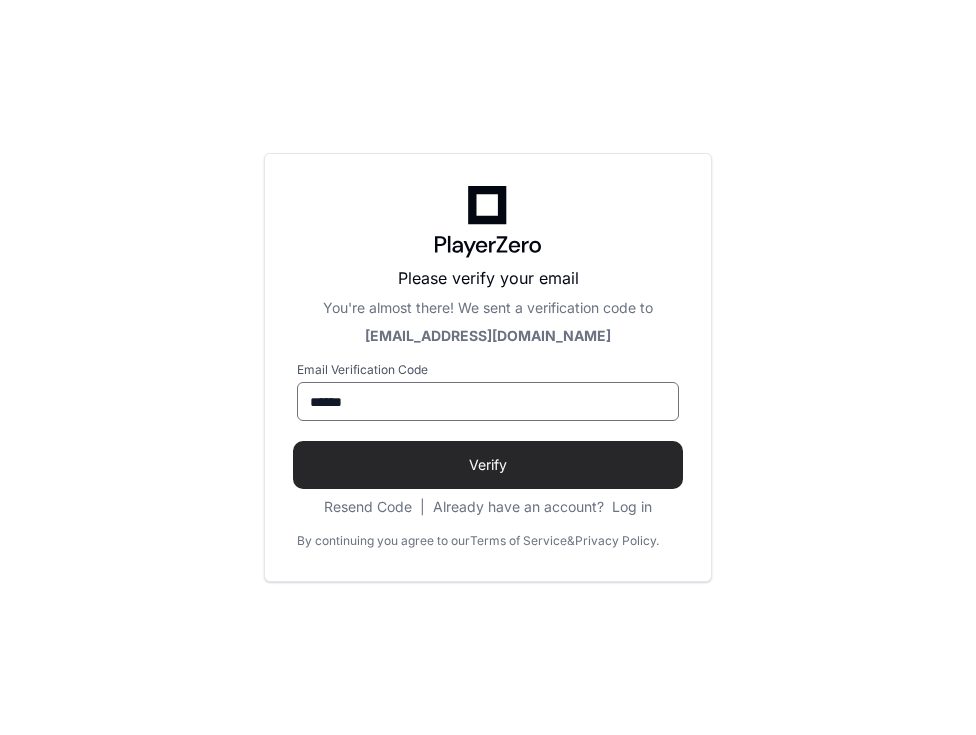 type on "******" 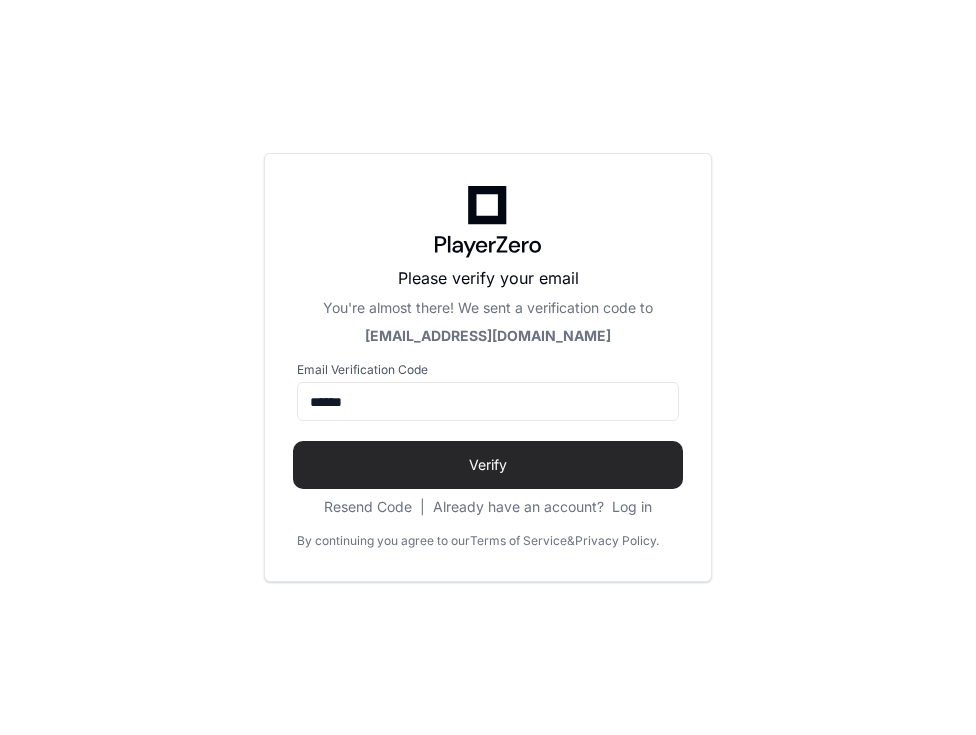 click on "Verify" at bounding box center [488, 465] 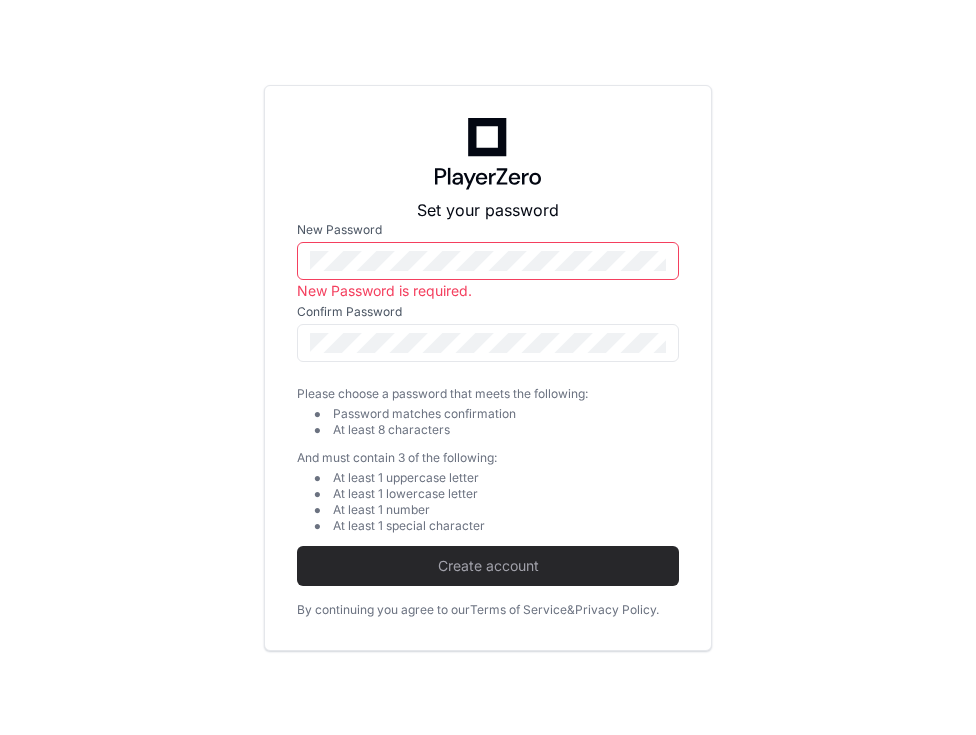 click at bounding box center (655, 261) 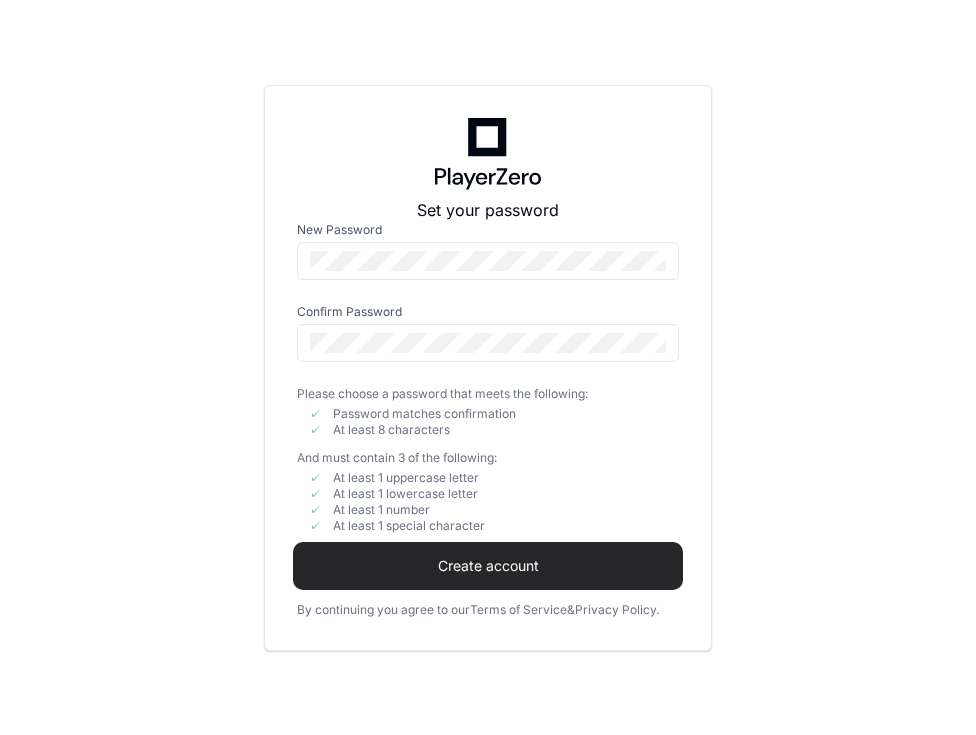 click on "Create account" at bounding box center (488, 566) 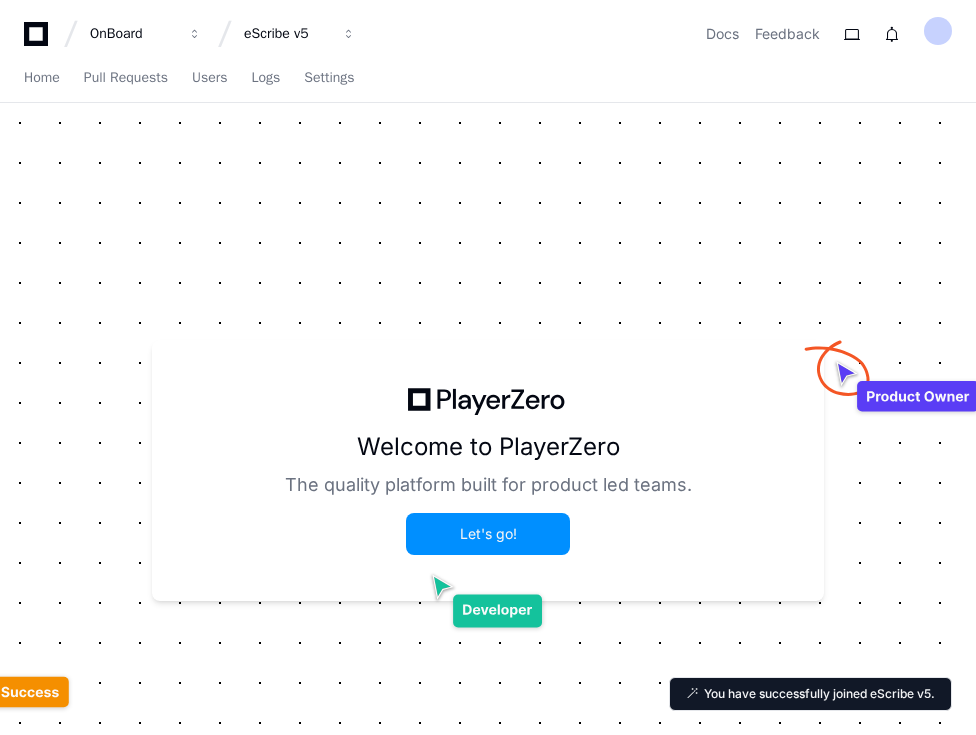 click on "Welcome to PlayerZero The quality platform built for product led teams. Let's go!" 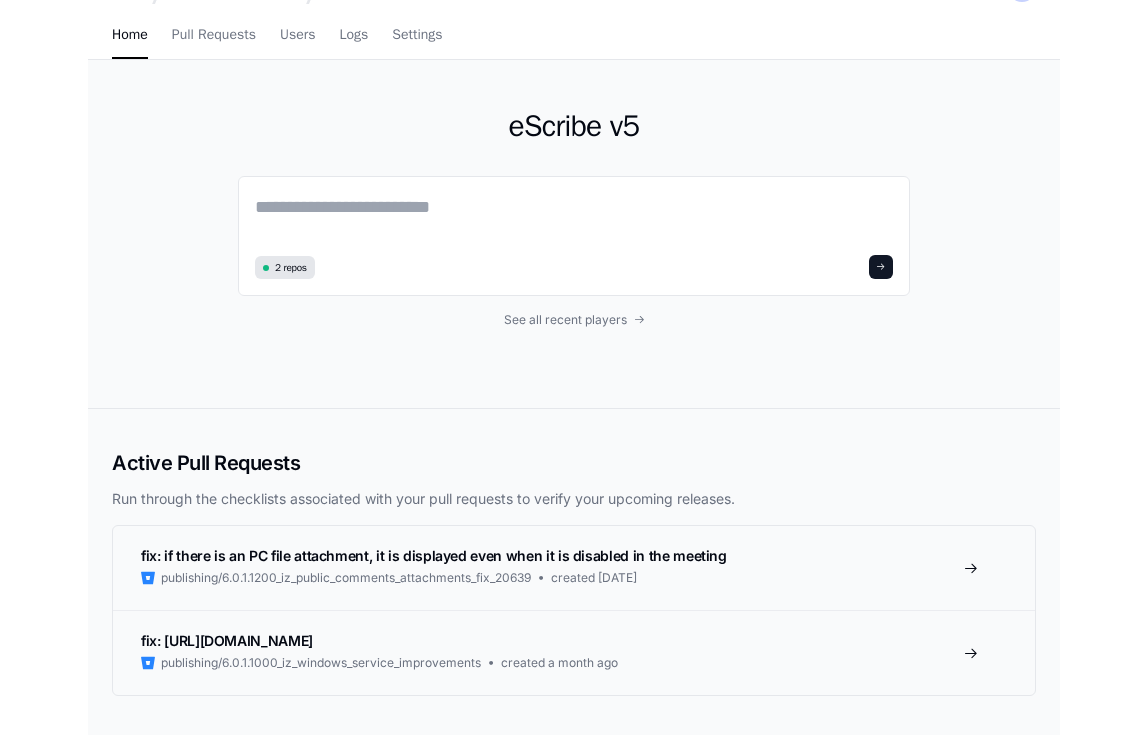 scroll, scrollTop: 0, scrollLeft: 0, axis: both 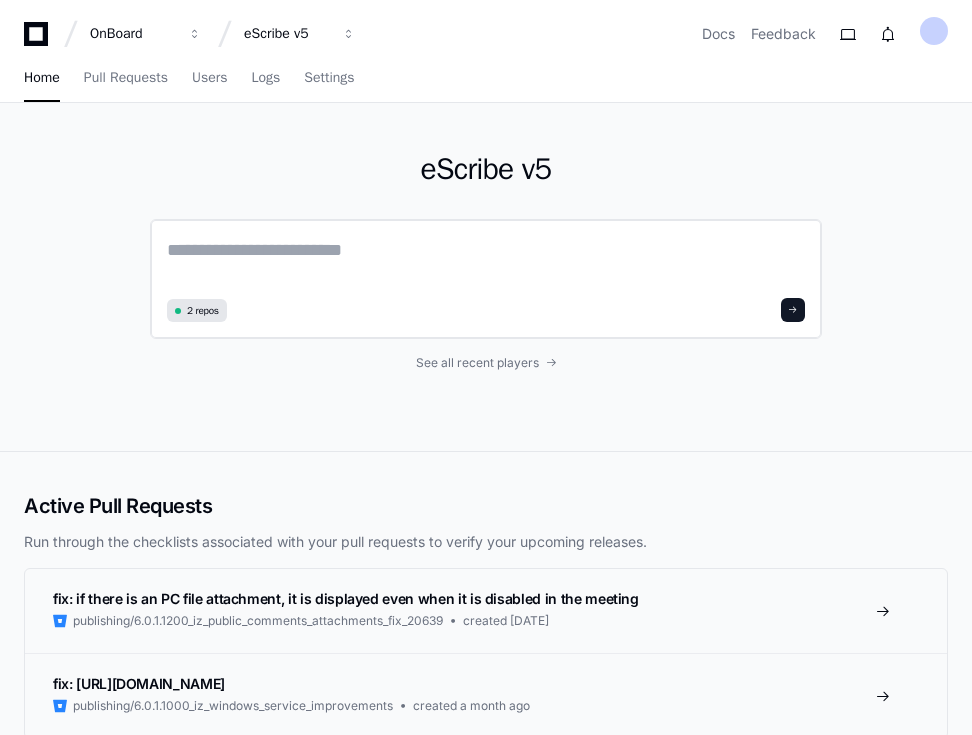 click 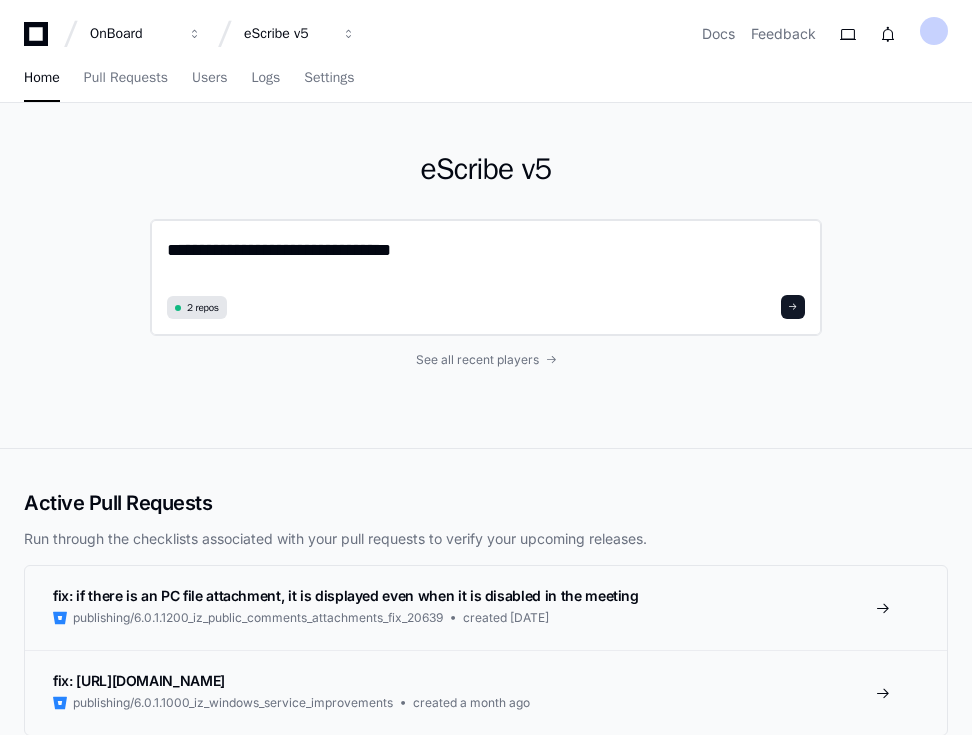 type on "**********" 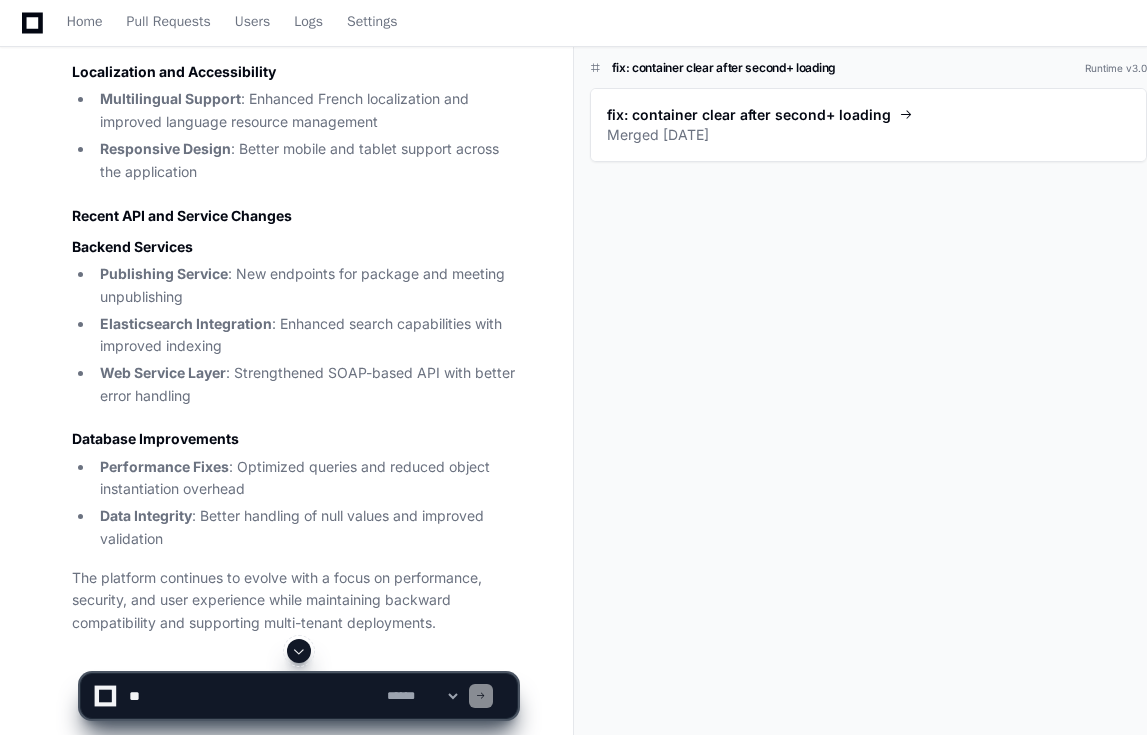 scroll, scrollTop: 2256, scrollLeft: 0, axis: vertical 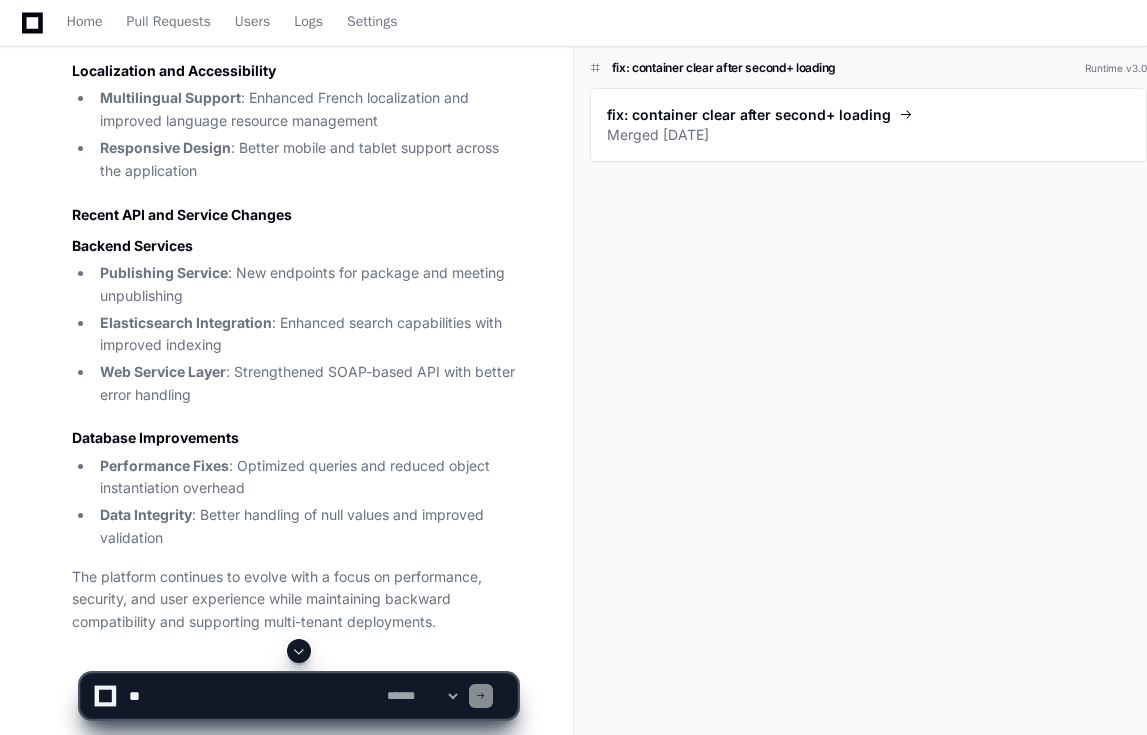 click 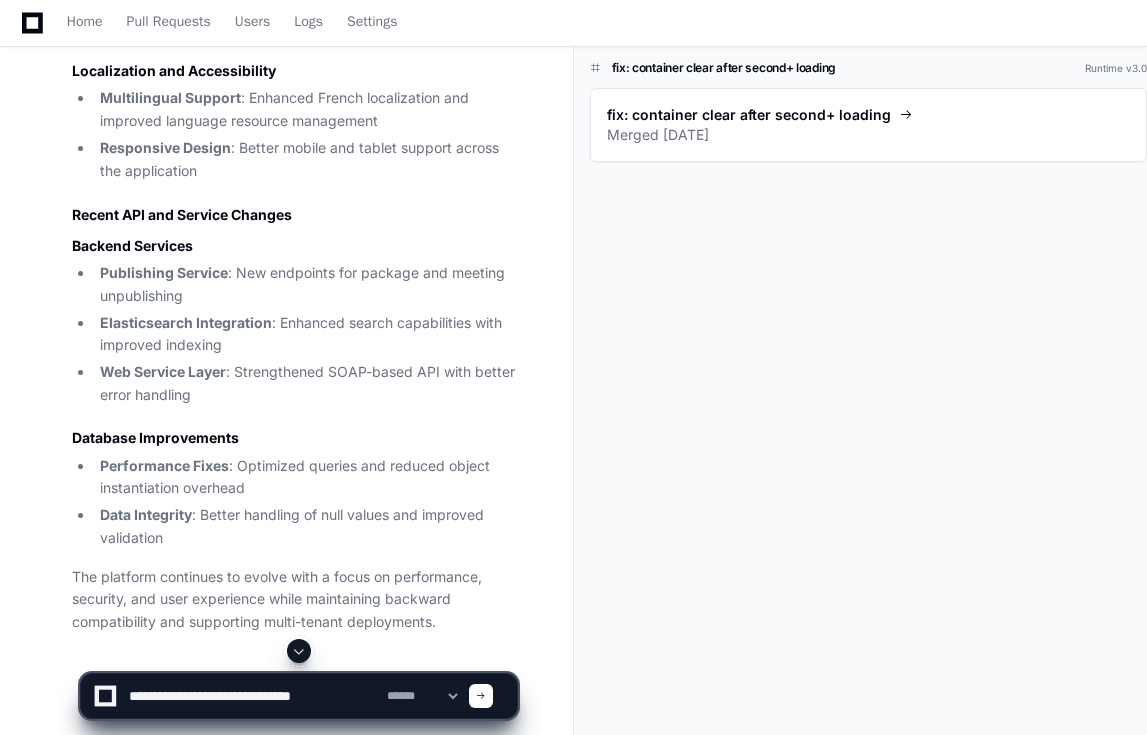 type on "**********" 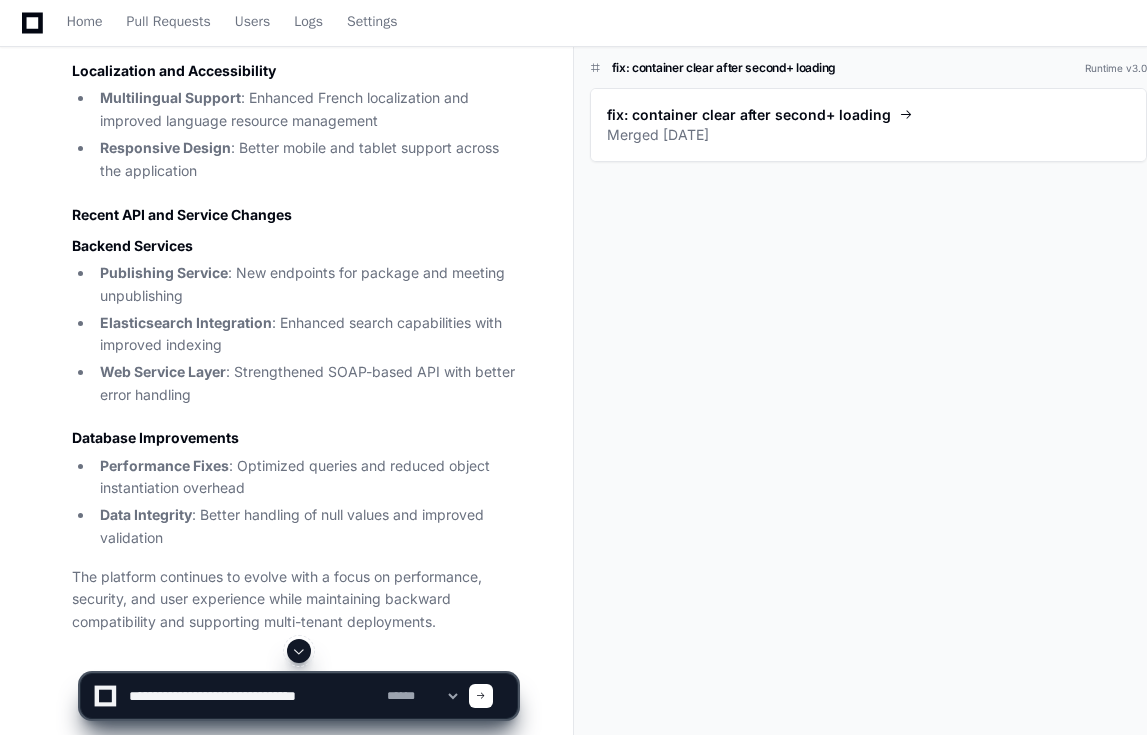 type 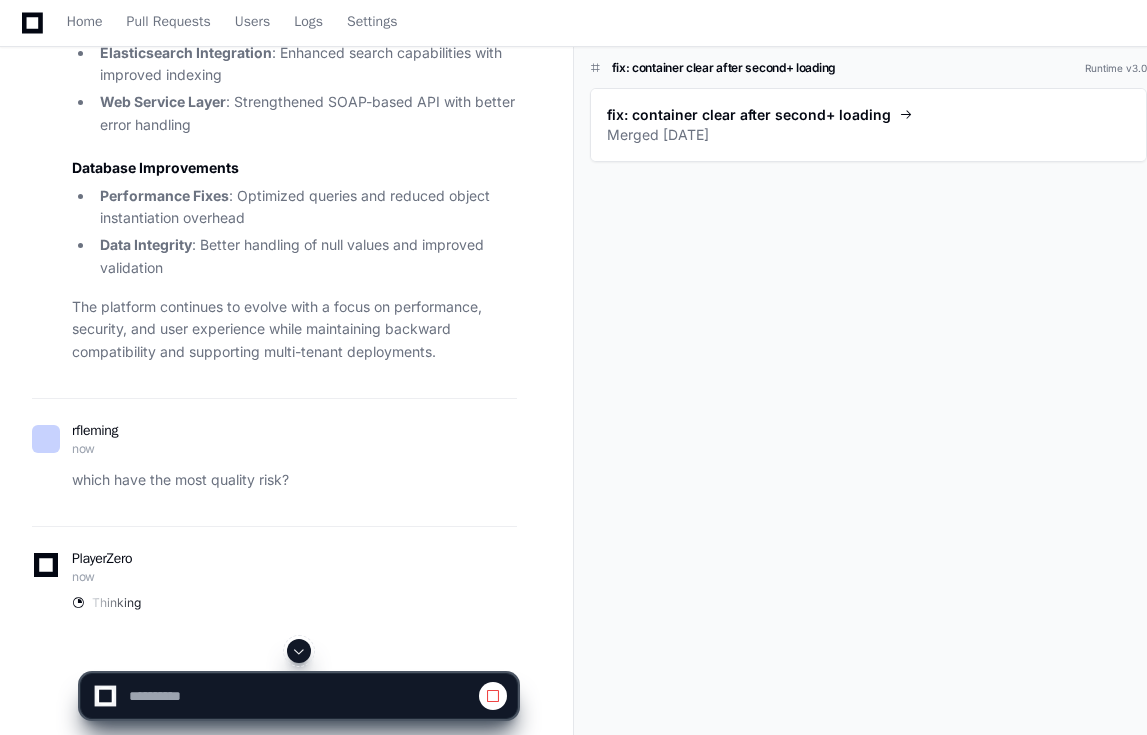 scroll, scrollTop: 2554, scrollLeft: 0, axis: vertical 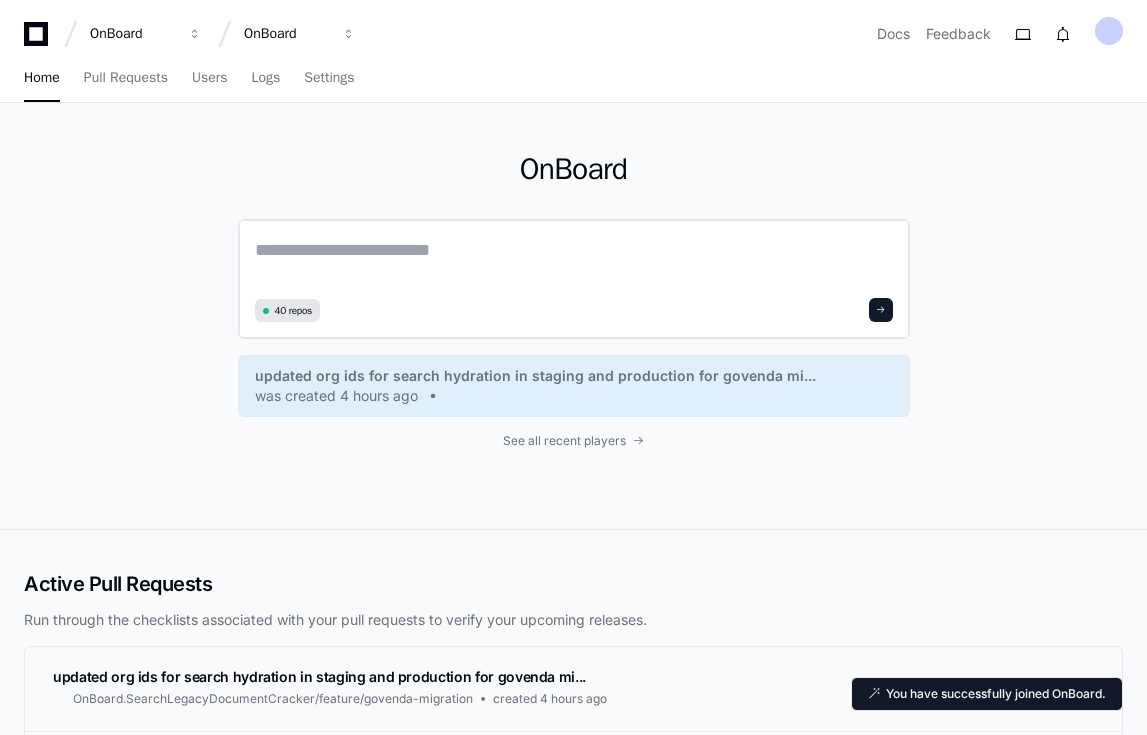click 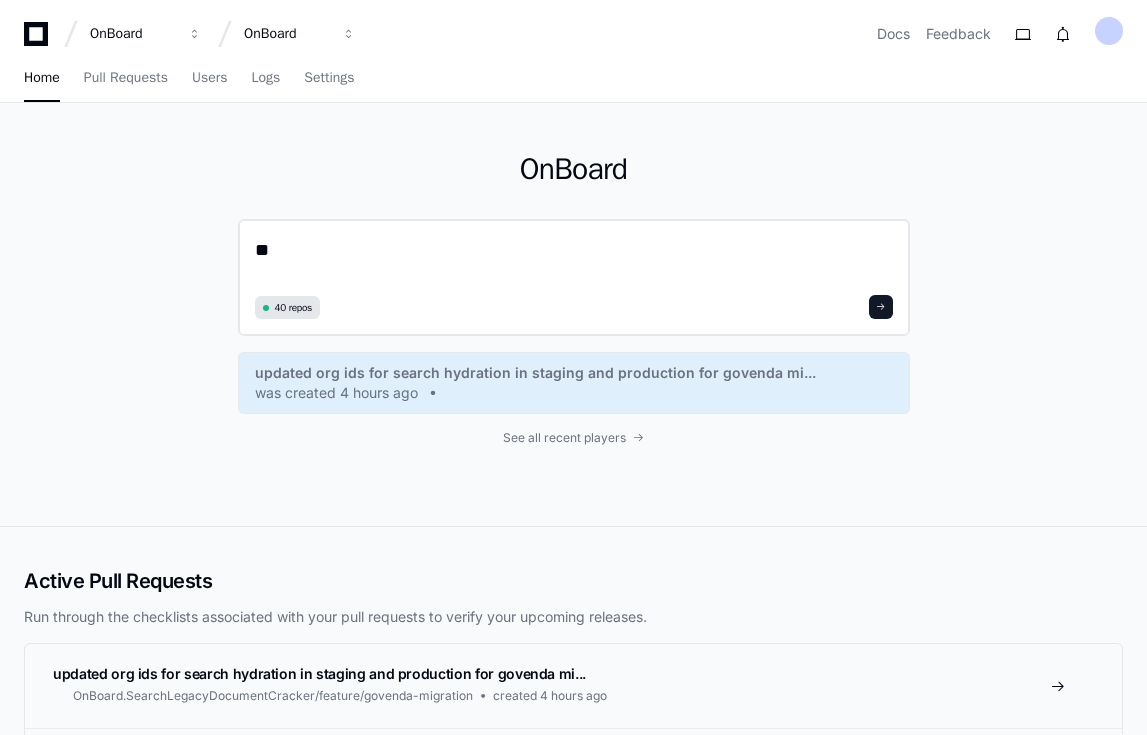 type on "*" 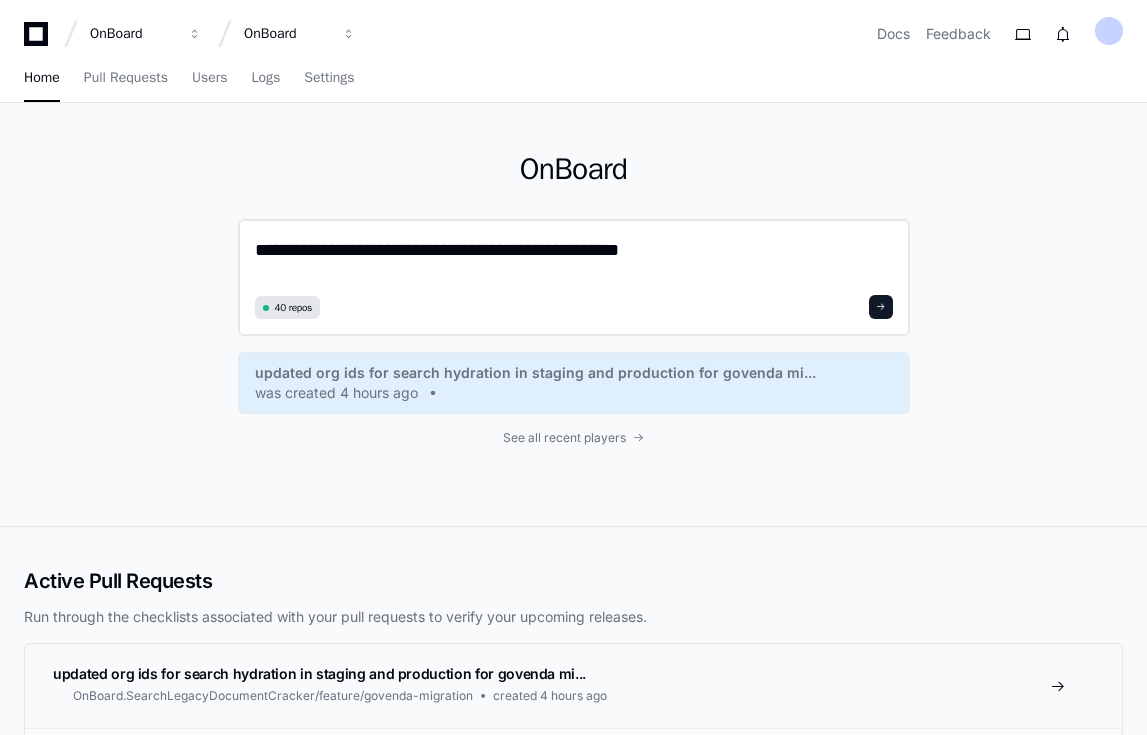 type on "**********" 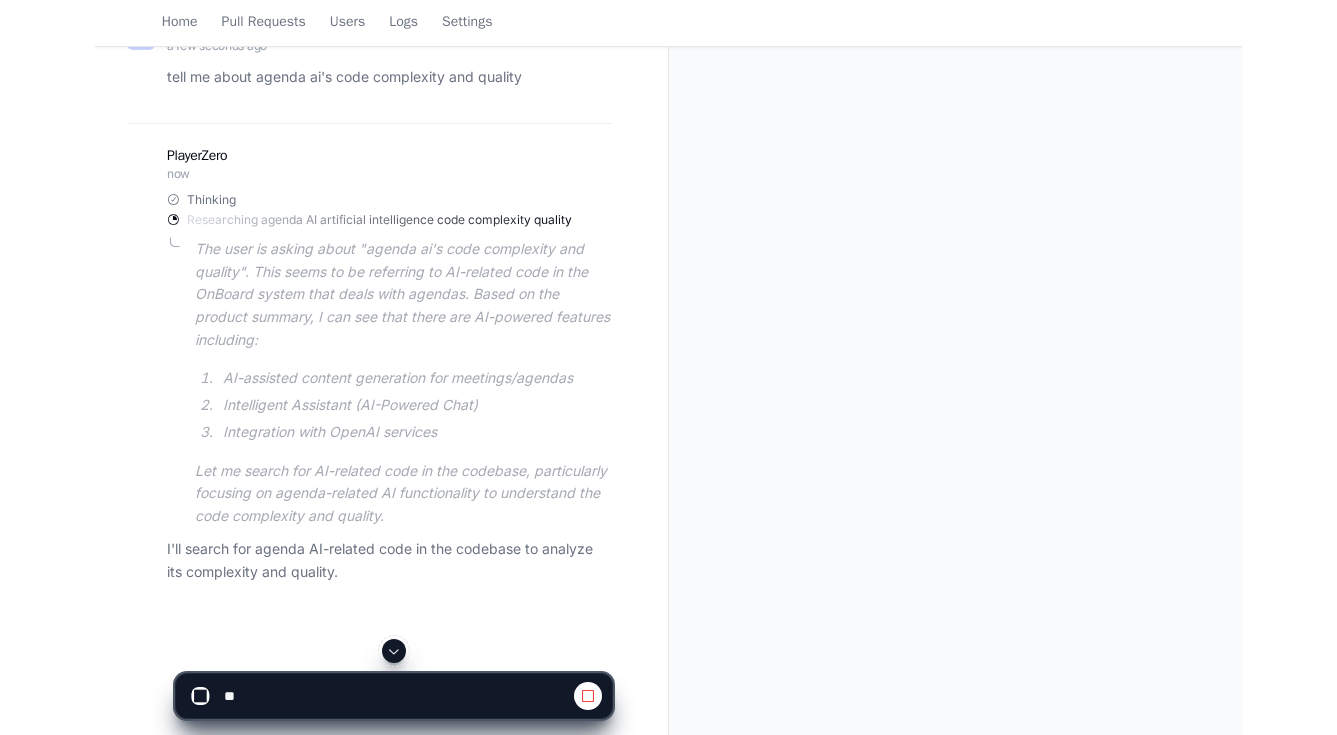 scroll, scrollTop: 325, scrollLeft: 0, axis: vertical 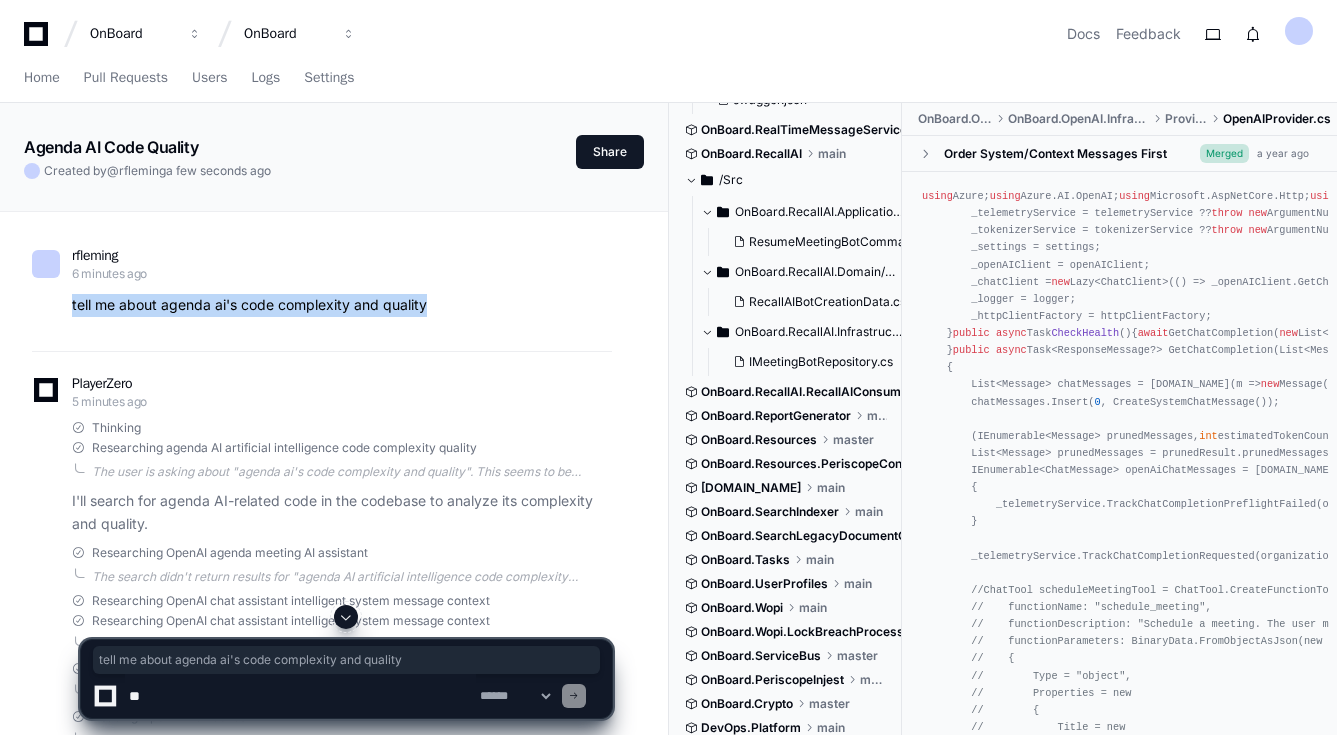 drag, startPoint x: 457, startPoint y: 309, endPoint x: 69, endPoint y: 300, distance: 388.10437 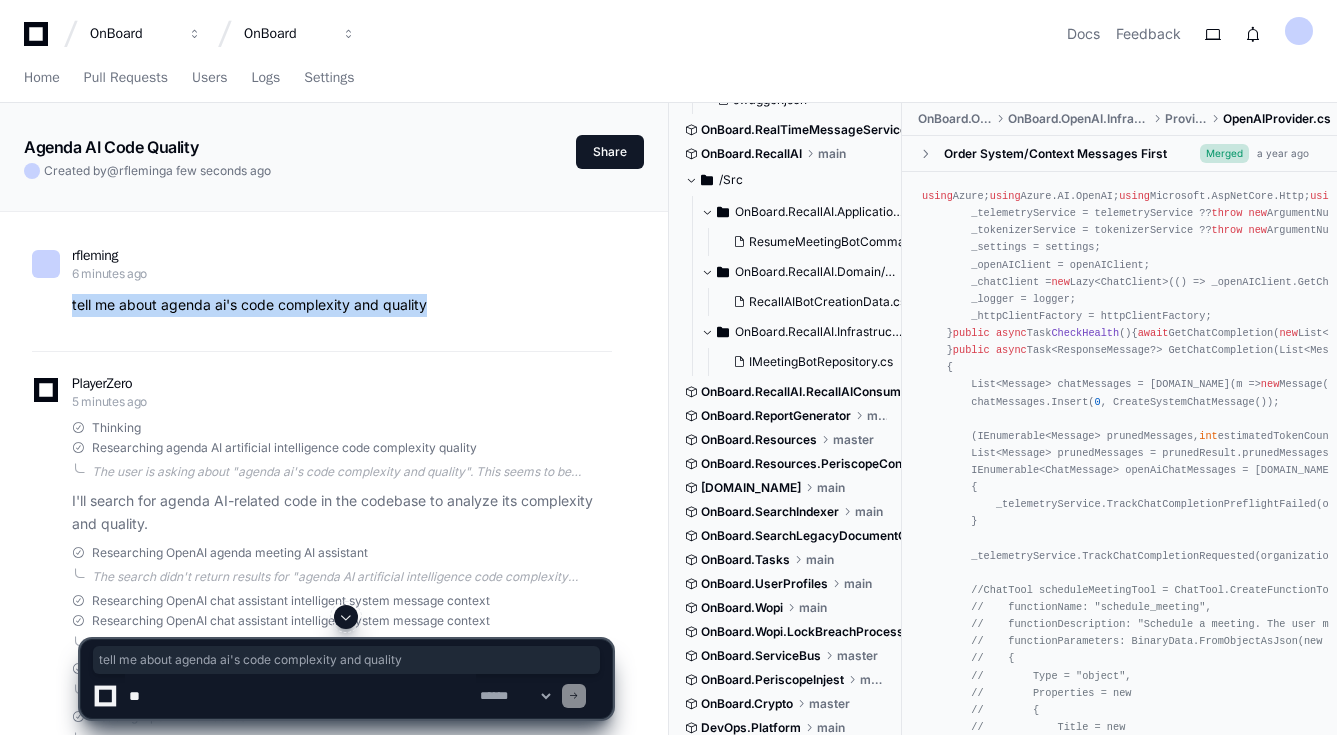 copy on "tell me about agenda ai's code complexity and quality" 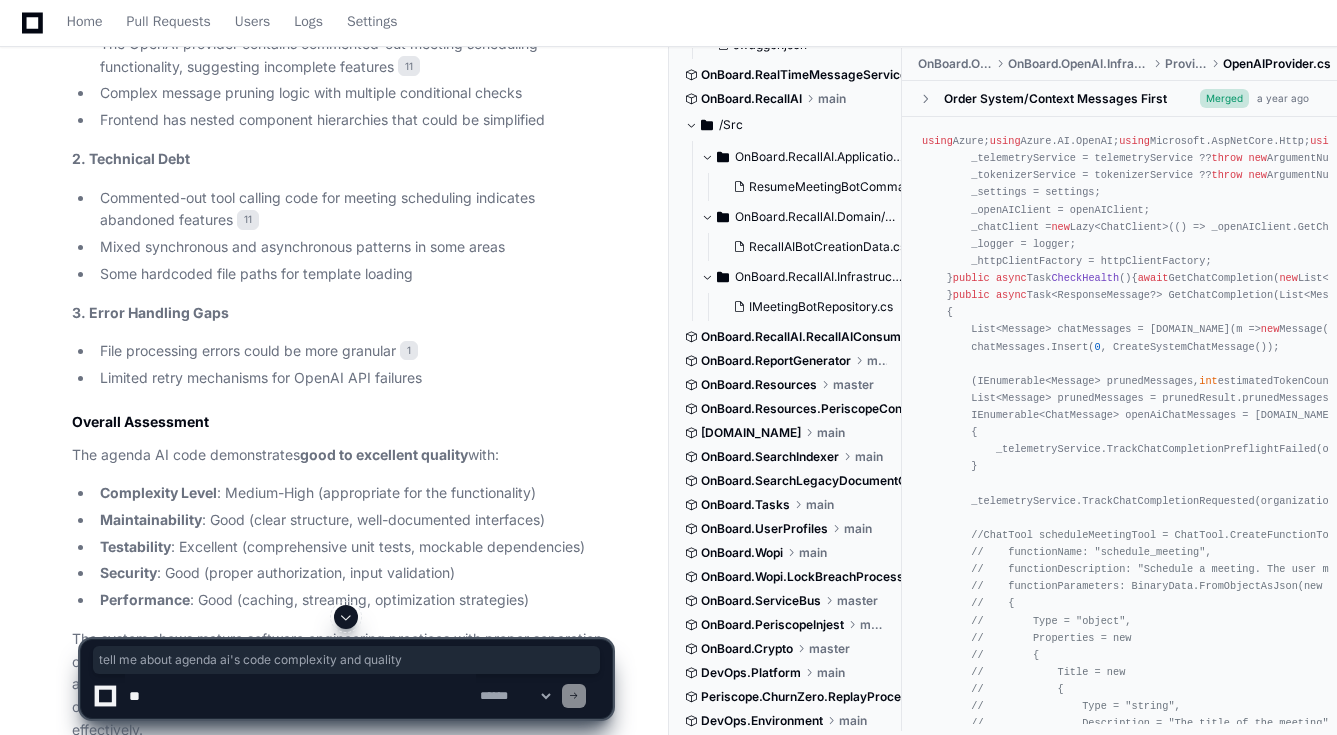 scroll, scrollTop: 2249, scrollLeft: 0, axis: vertical 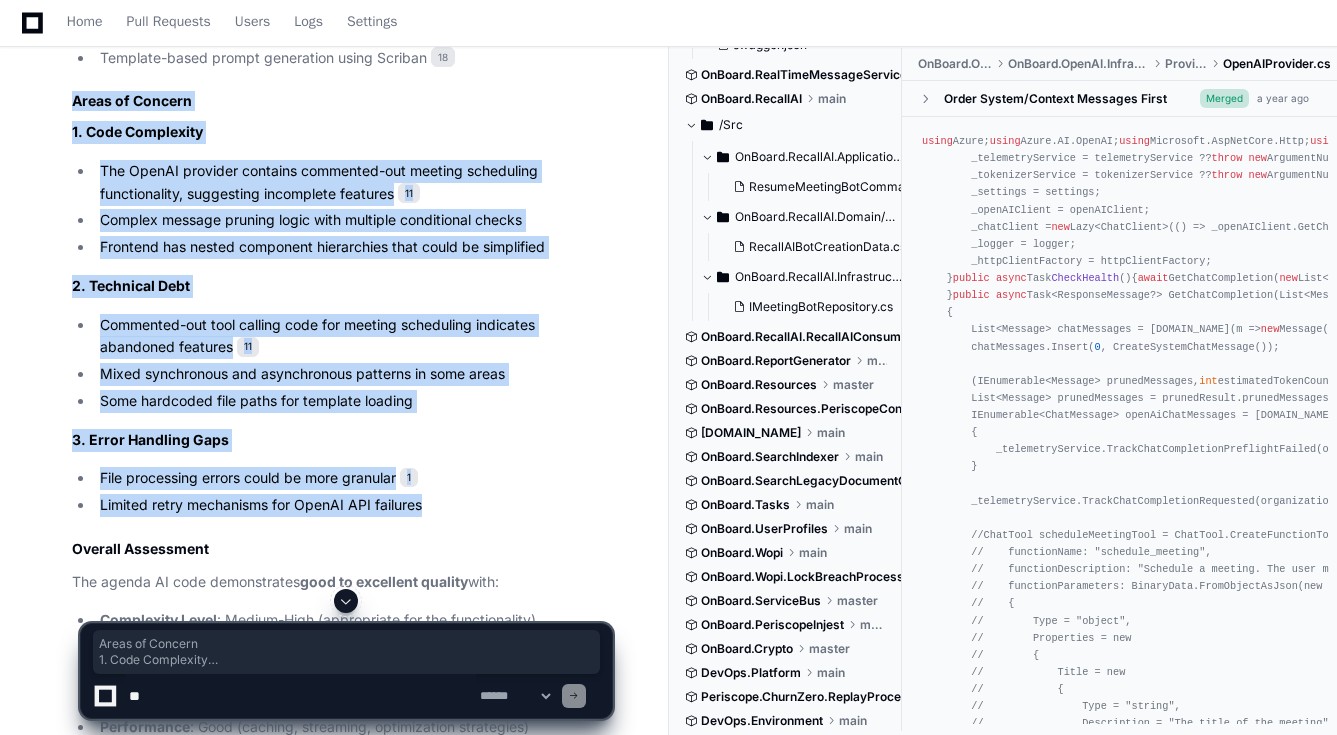 drag, startPoint x: 75, startPoint y: 124, endPoint x: 469, endPoint y: 529, distance: 565.03186 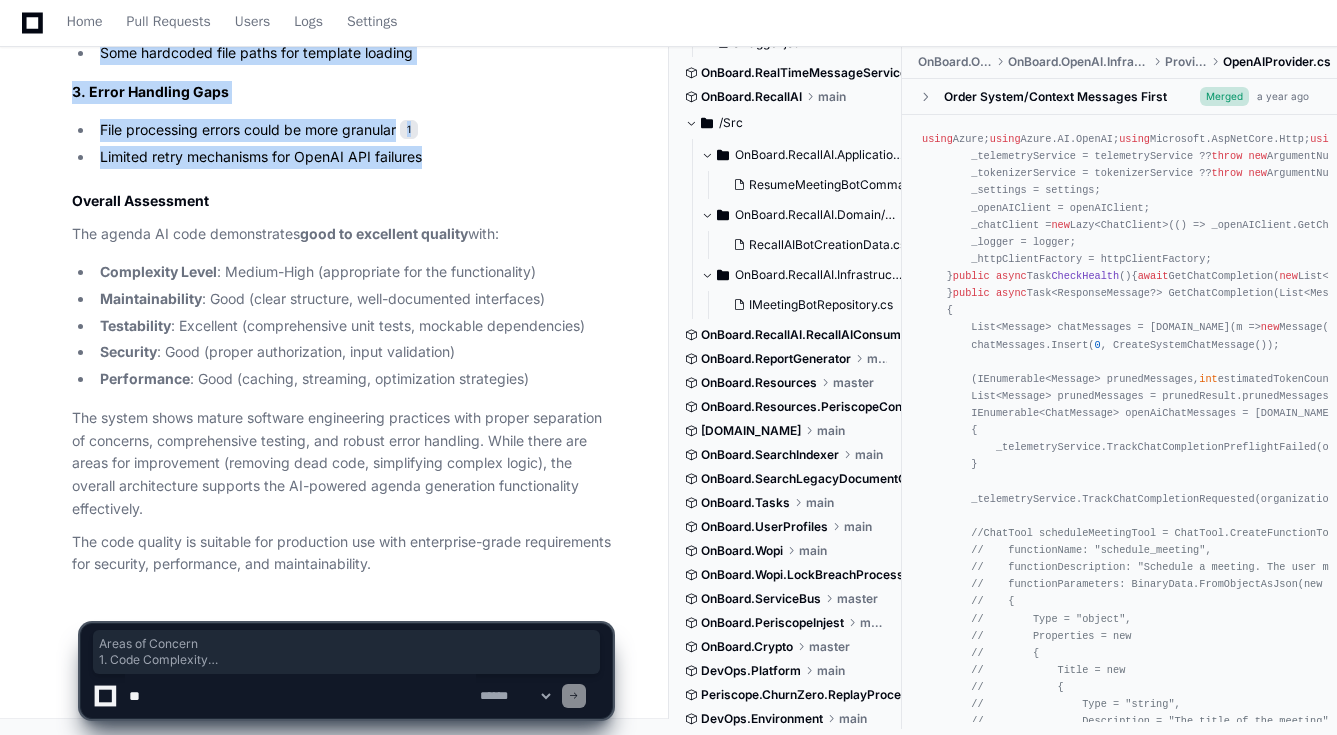 scroll, scrollTop: 2620, scrollLeft: 0, axis: vertical 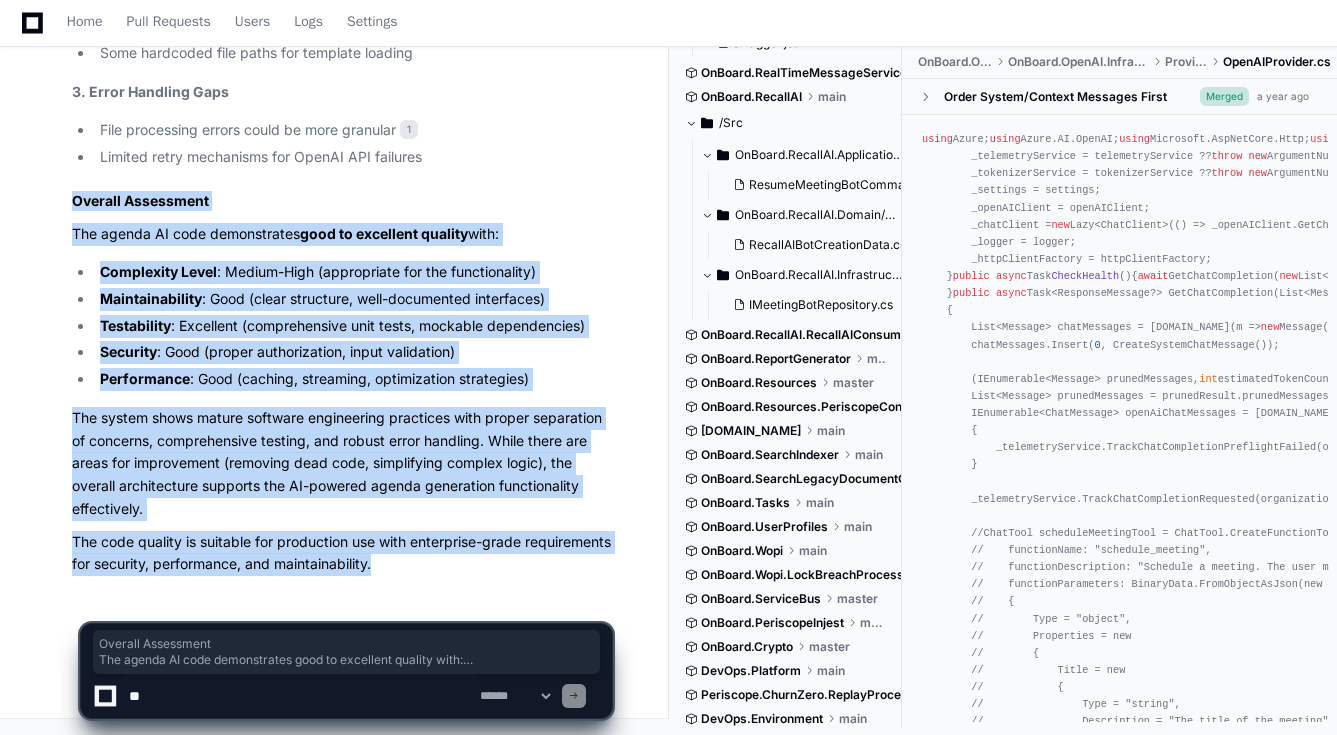 drag, startPoint x: 477, startPoint y: 565, endPoint x: 56, endPoint y: 208, distance: 551.9873 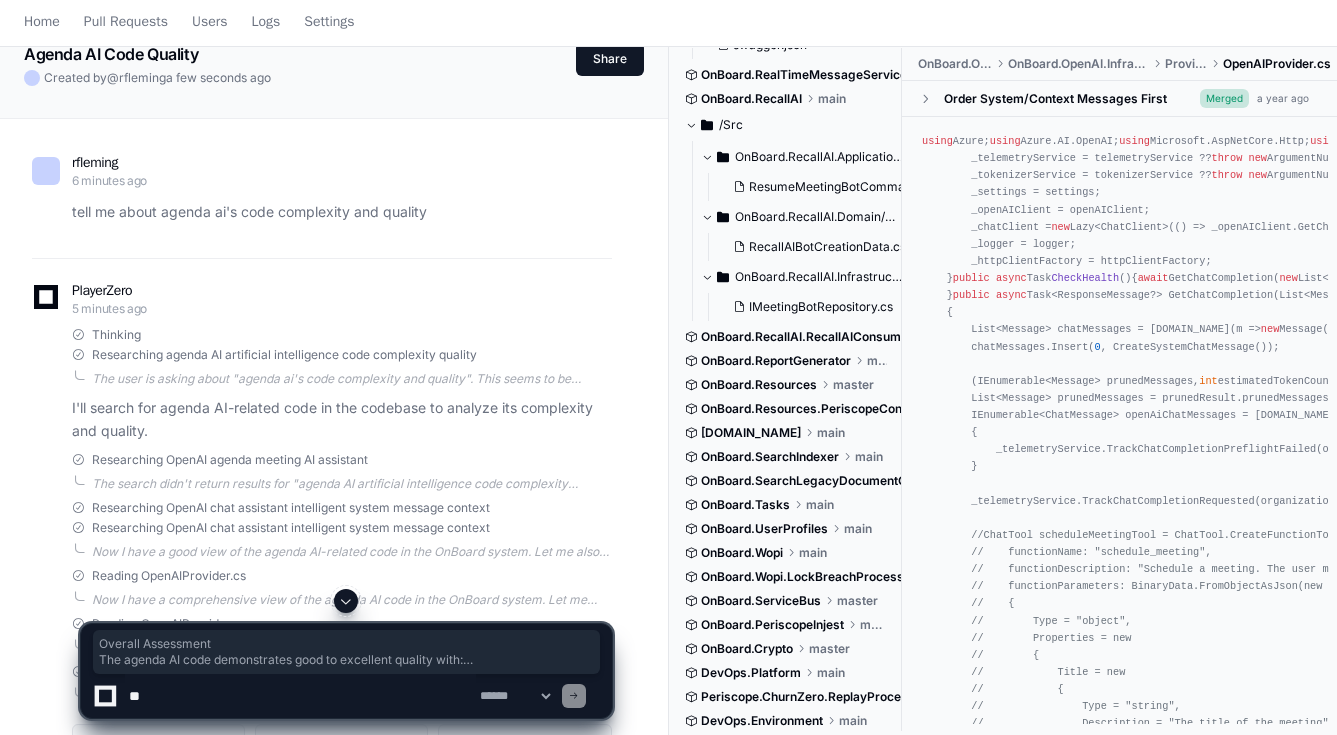 scroll, scrollTop: 0, scrollLeft: 0, axis: both 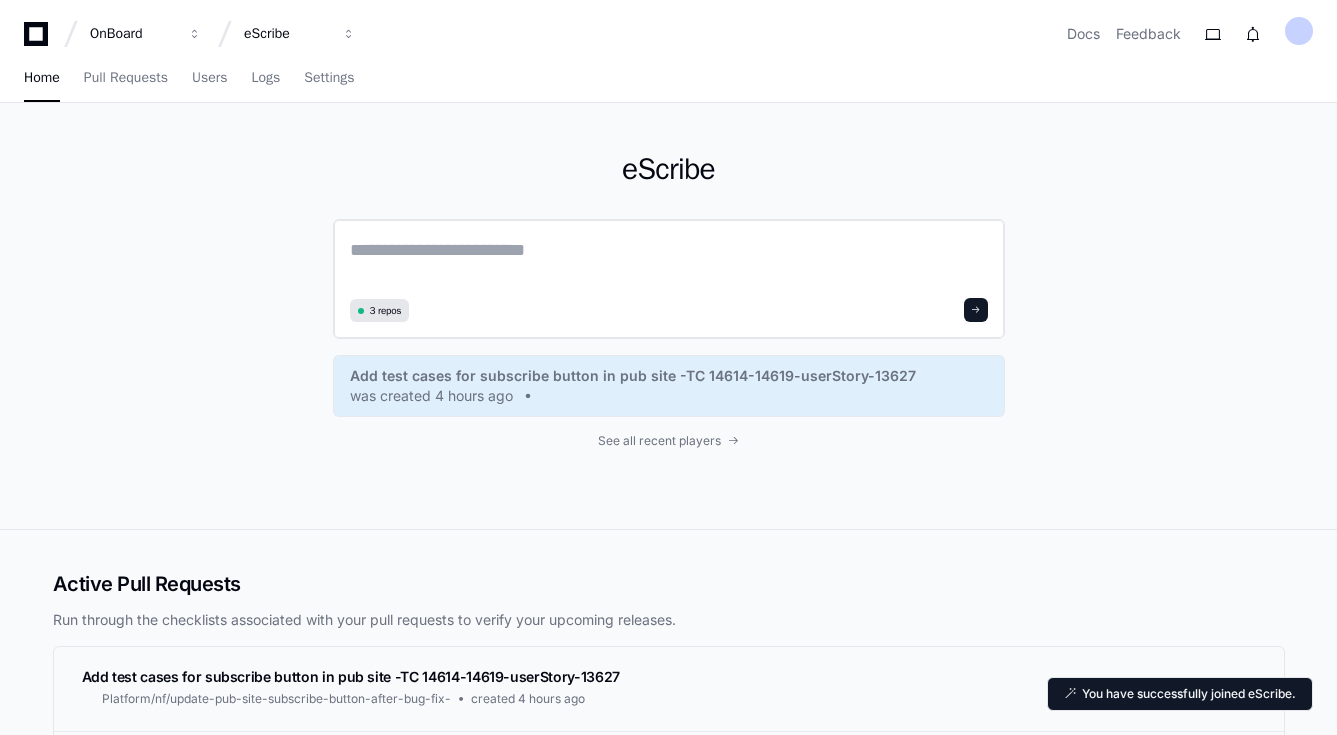 click 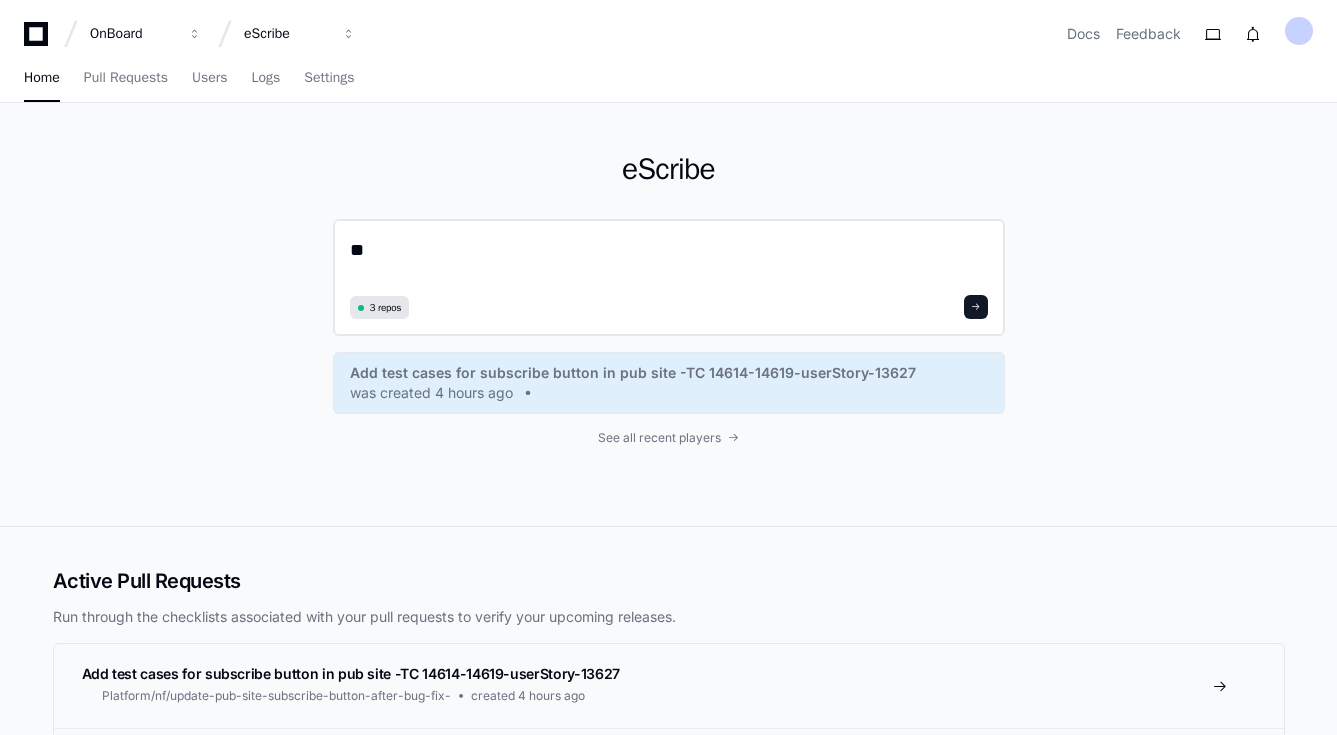 type on "*" 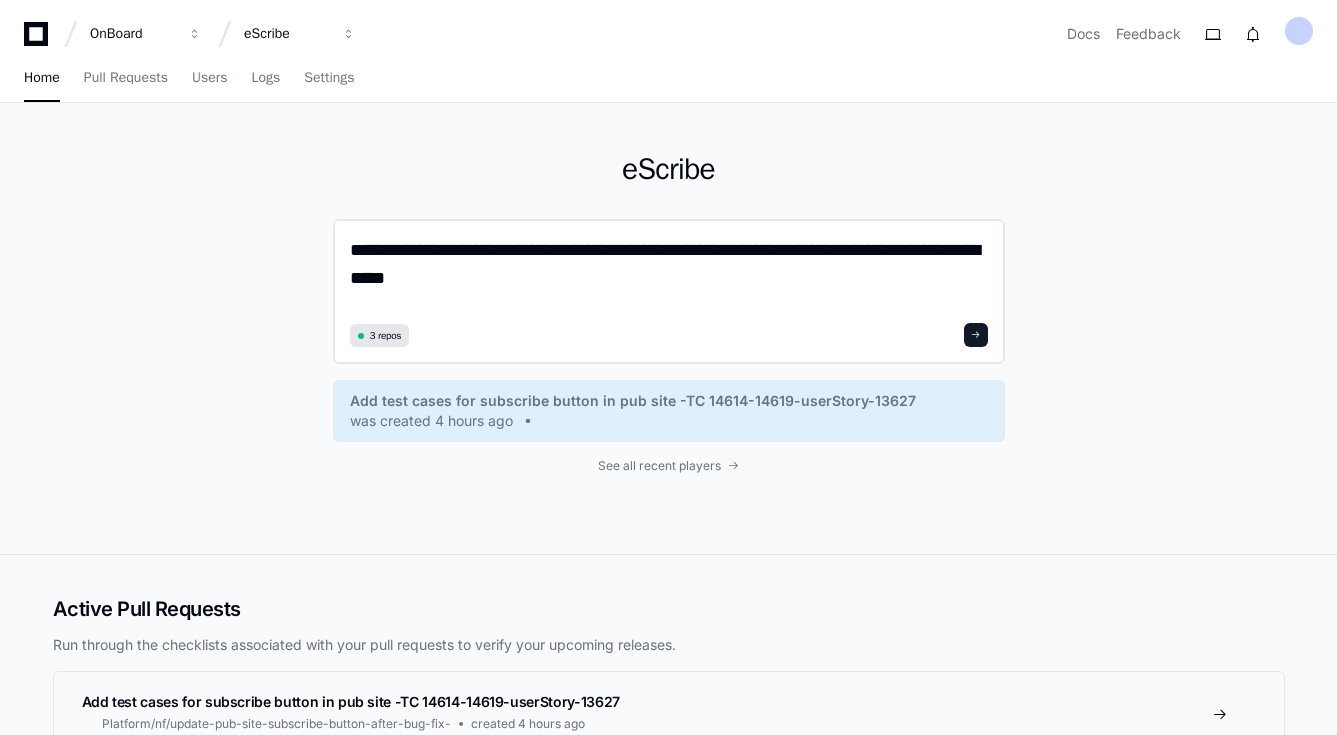 type on "**********" 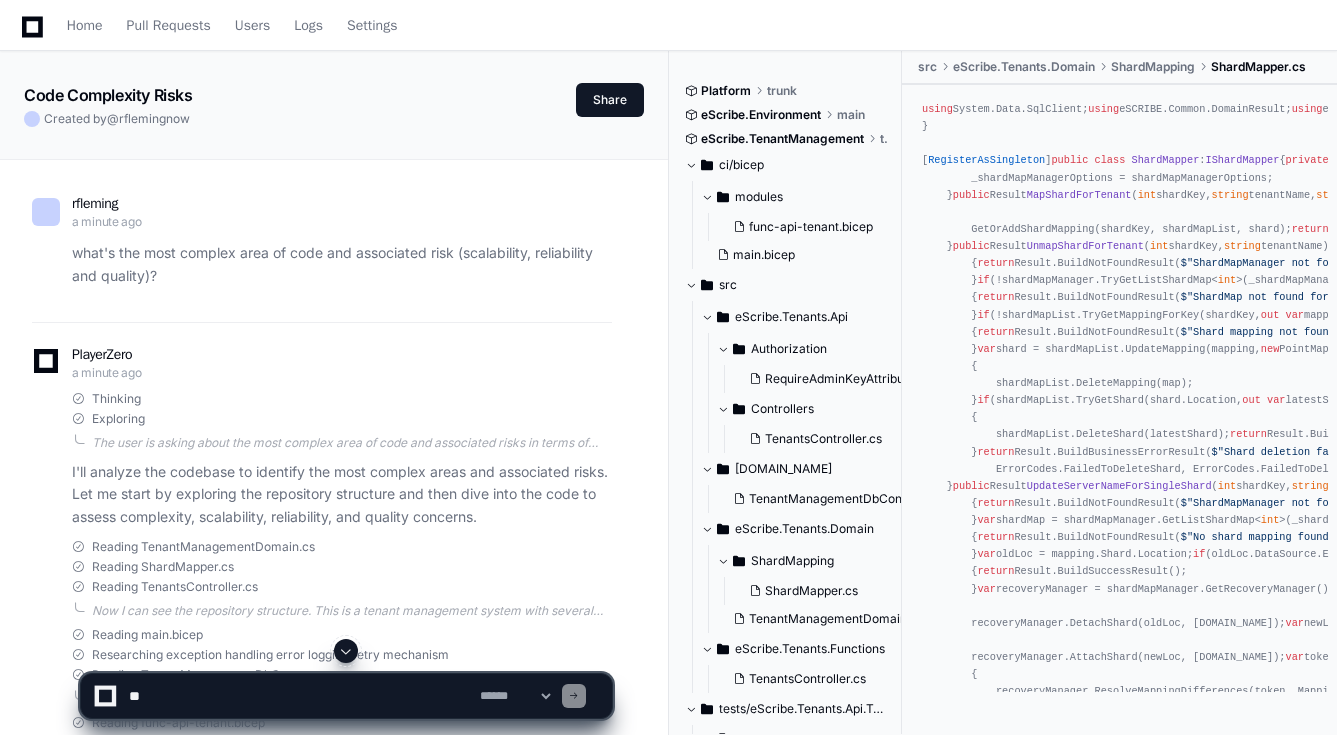scroll, scrollTop: 0, scrollLeft: 0, axis: both 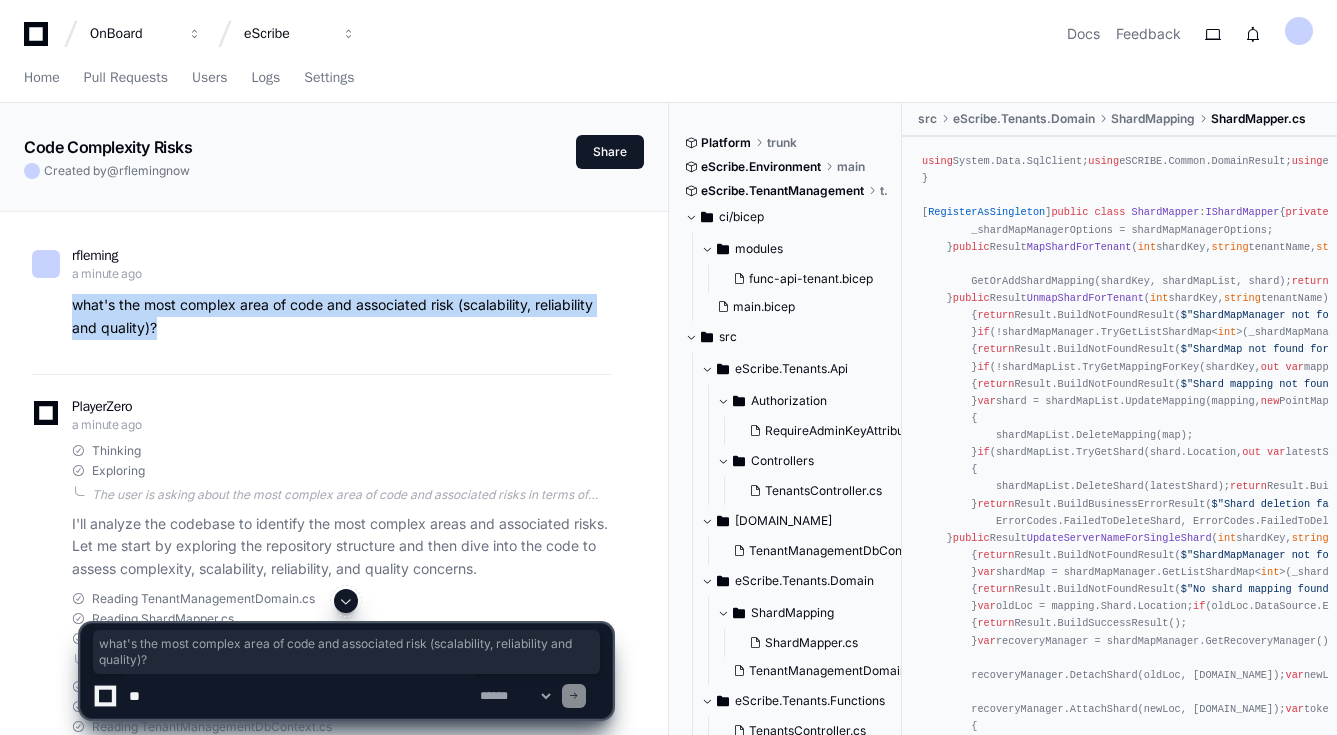 drag, startPoint x: 189, startPoint y: 335, endPoint x: 63, endPoint y: 302, distance: 130.24976 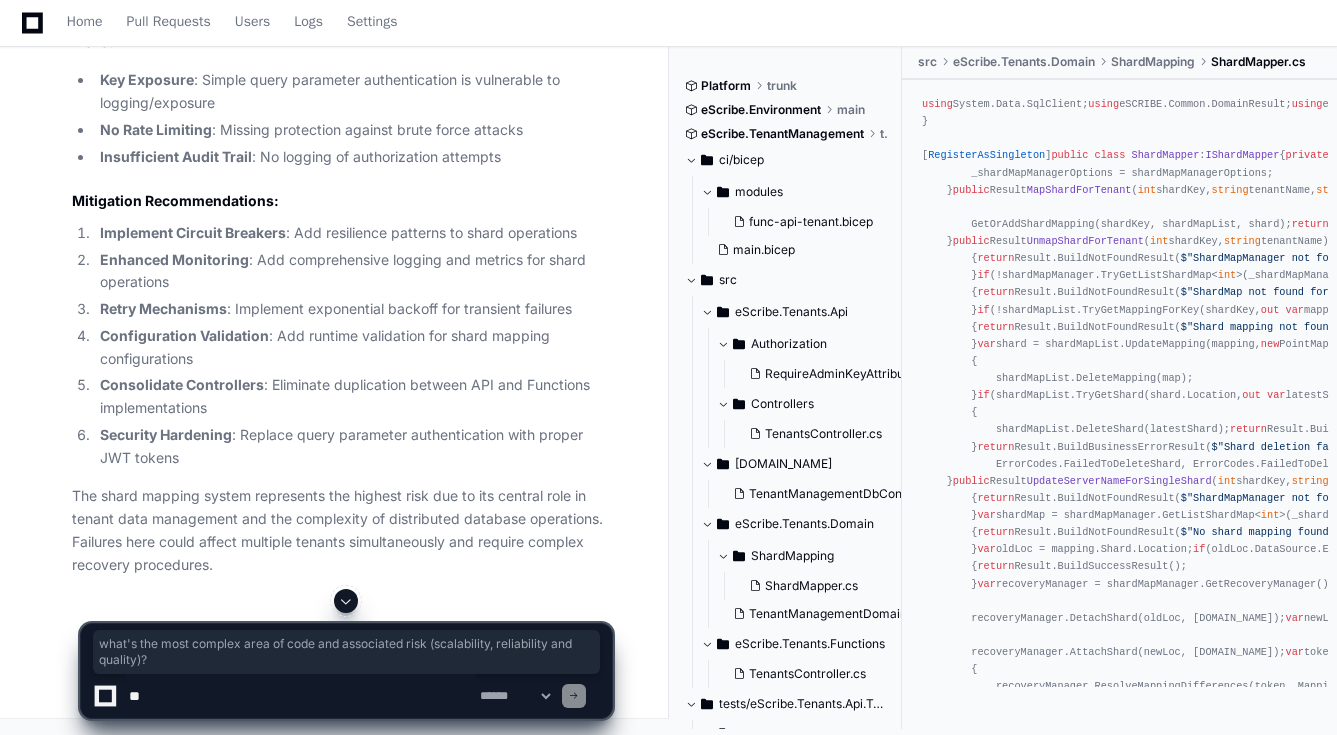 scroll, scrollTop: 2834, scrollLeft: 0, axis: vertical 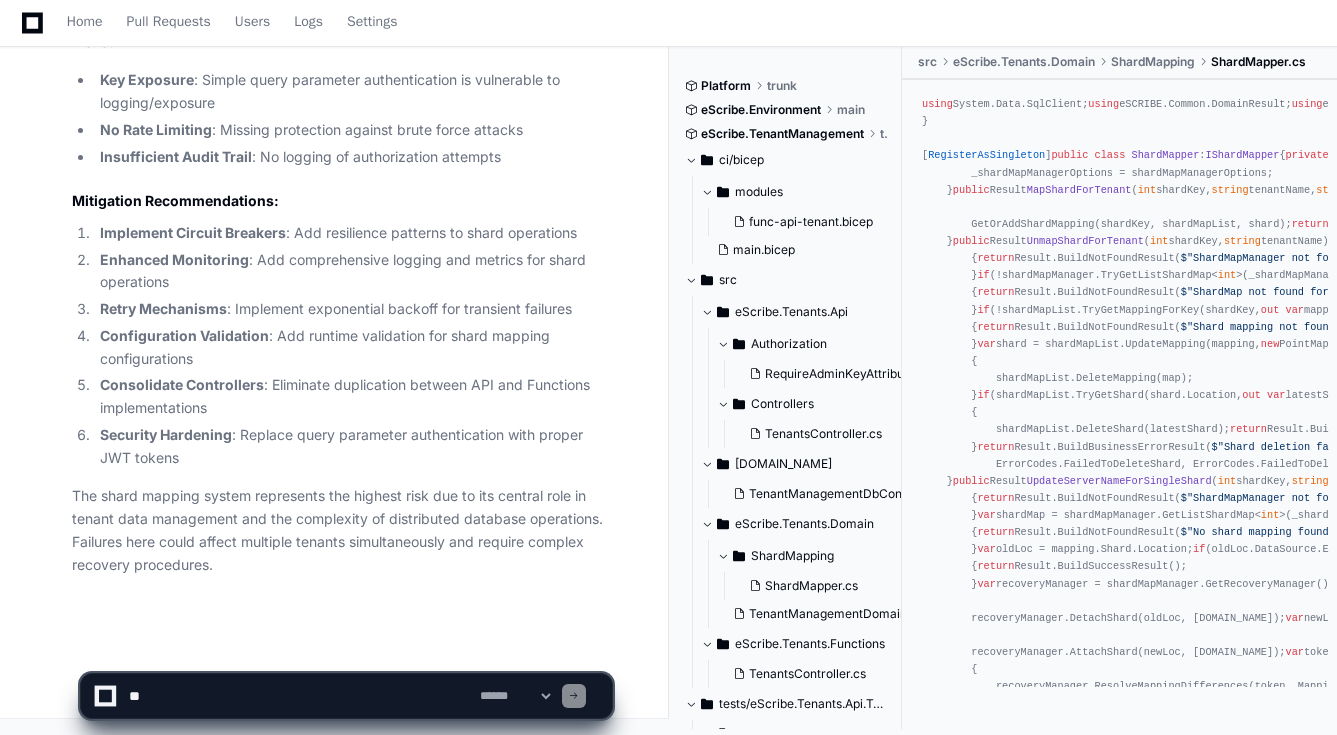 click 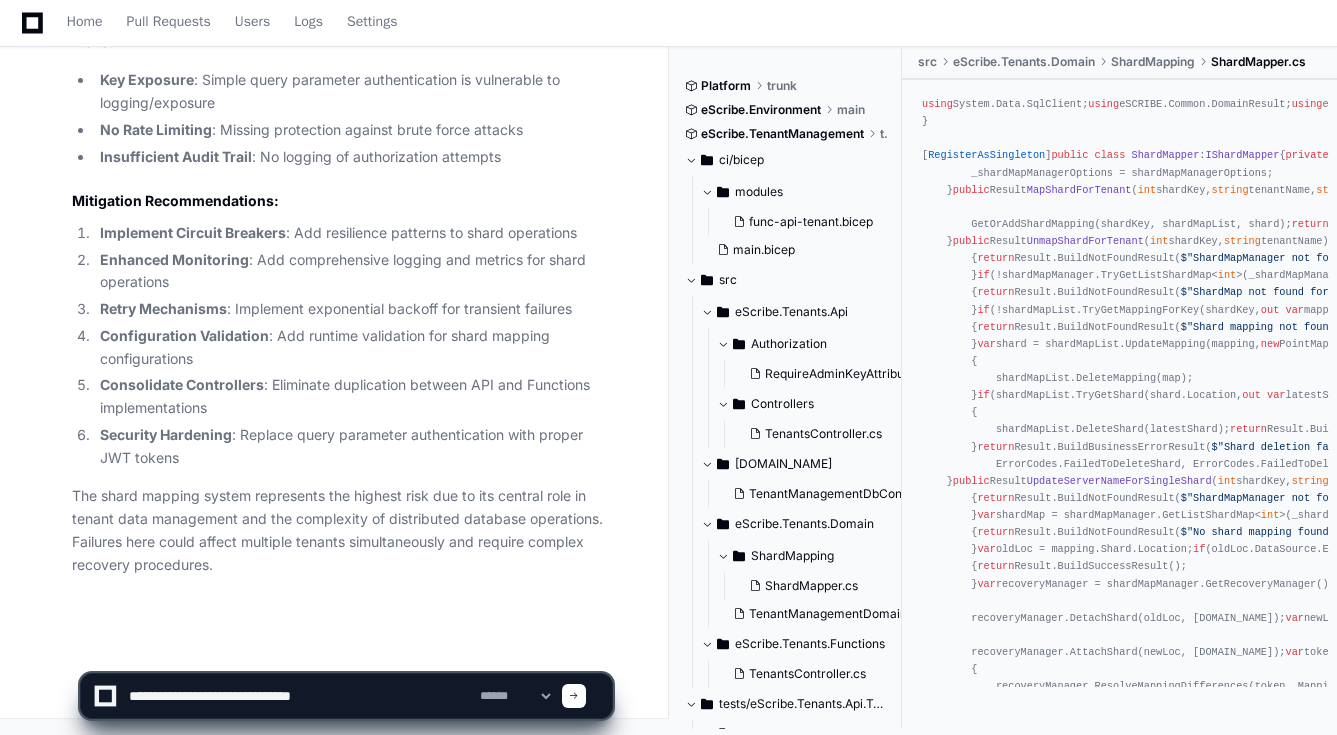 type on "**********" 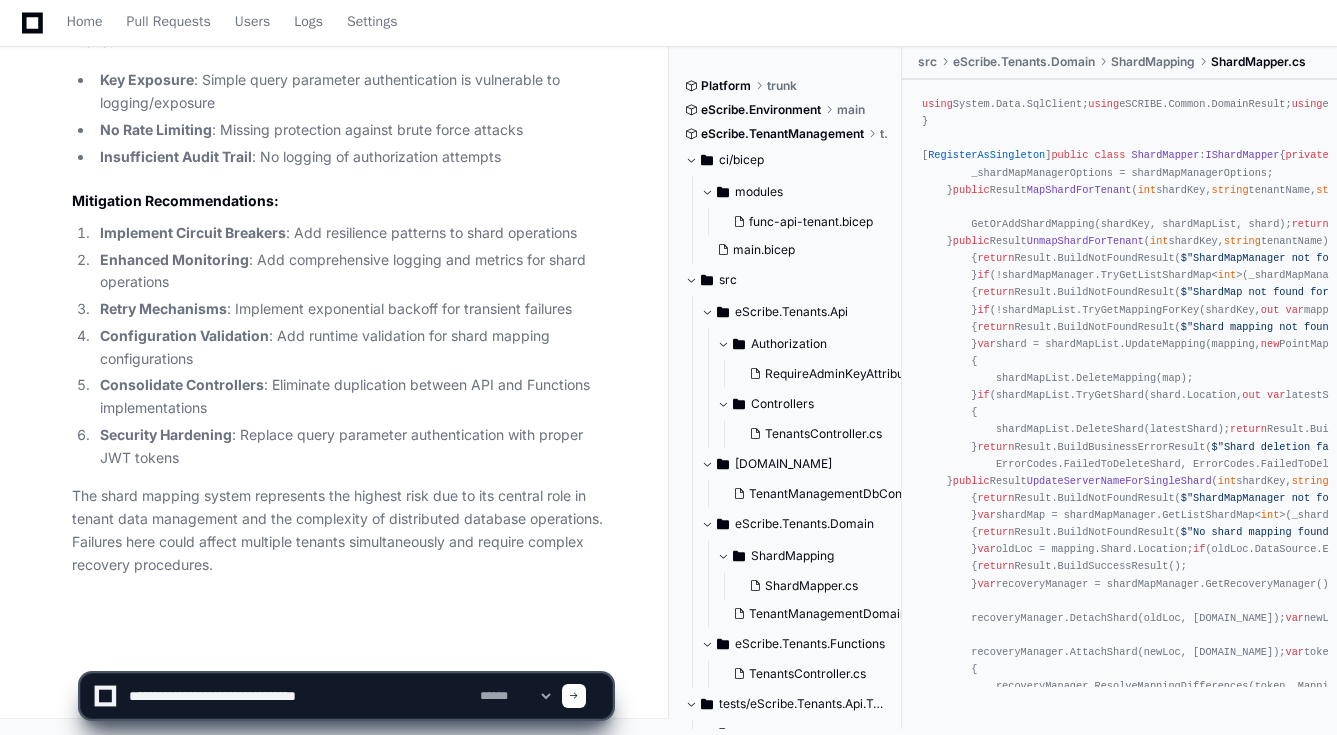 type 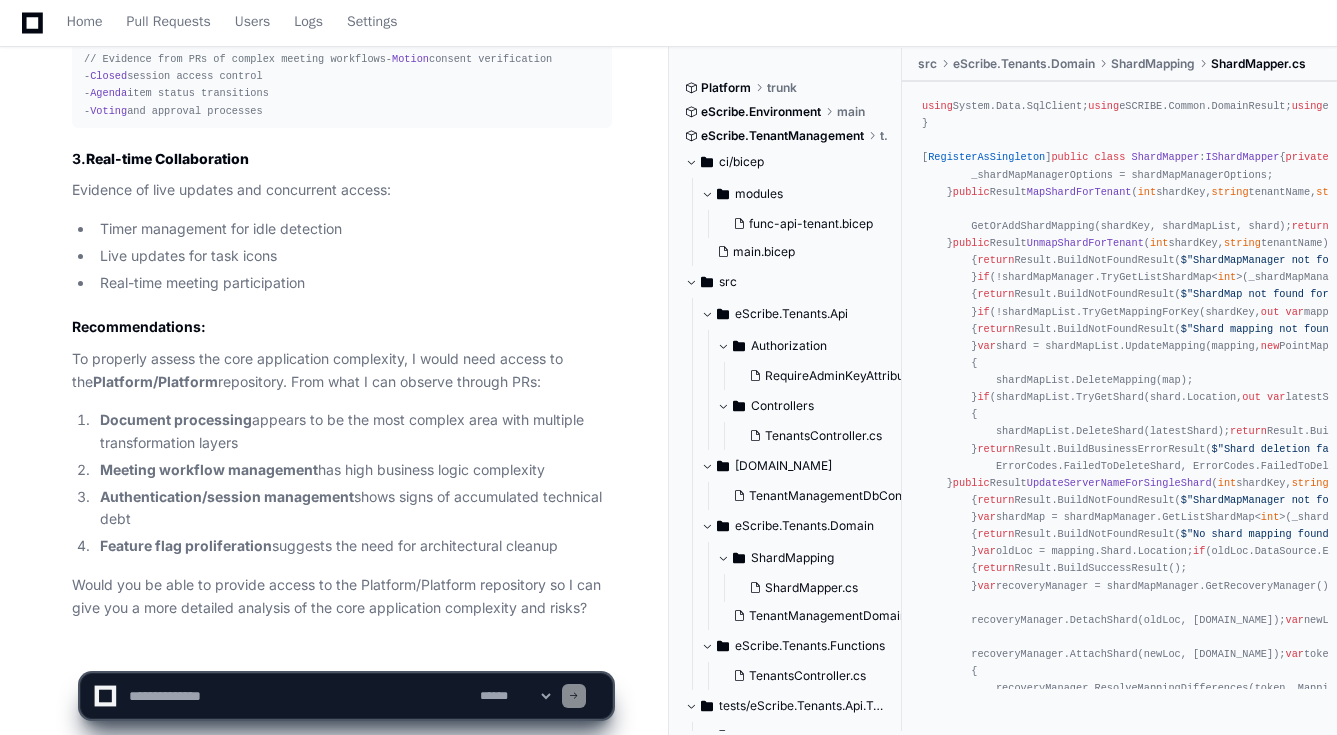 scroll, scrollTop: 5963, scrollLeft: 0, axis: vertical 